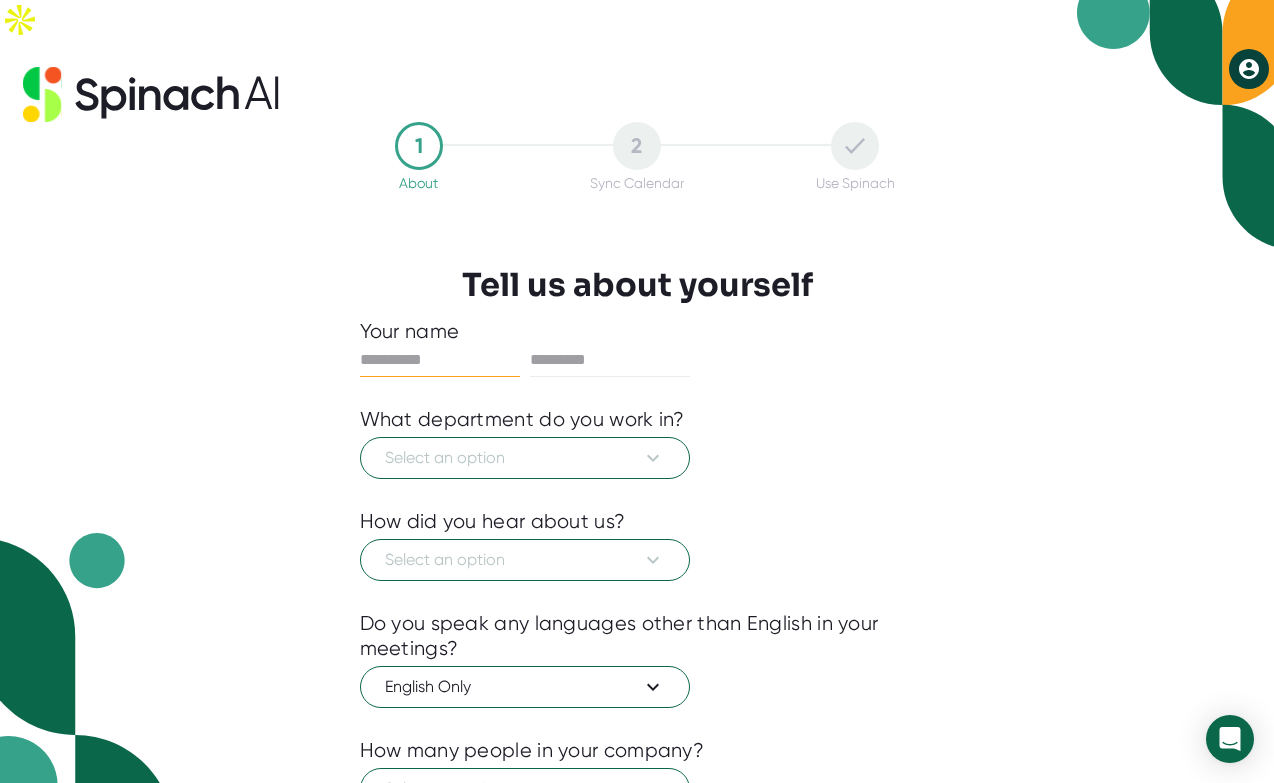 scroll, scrollTop: 0, scrollLeft: 0, axis: both 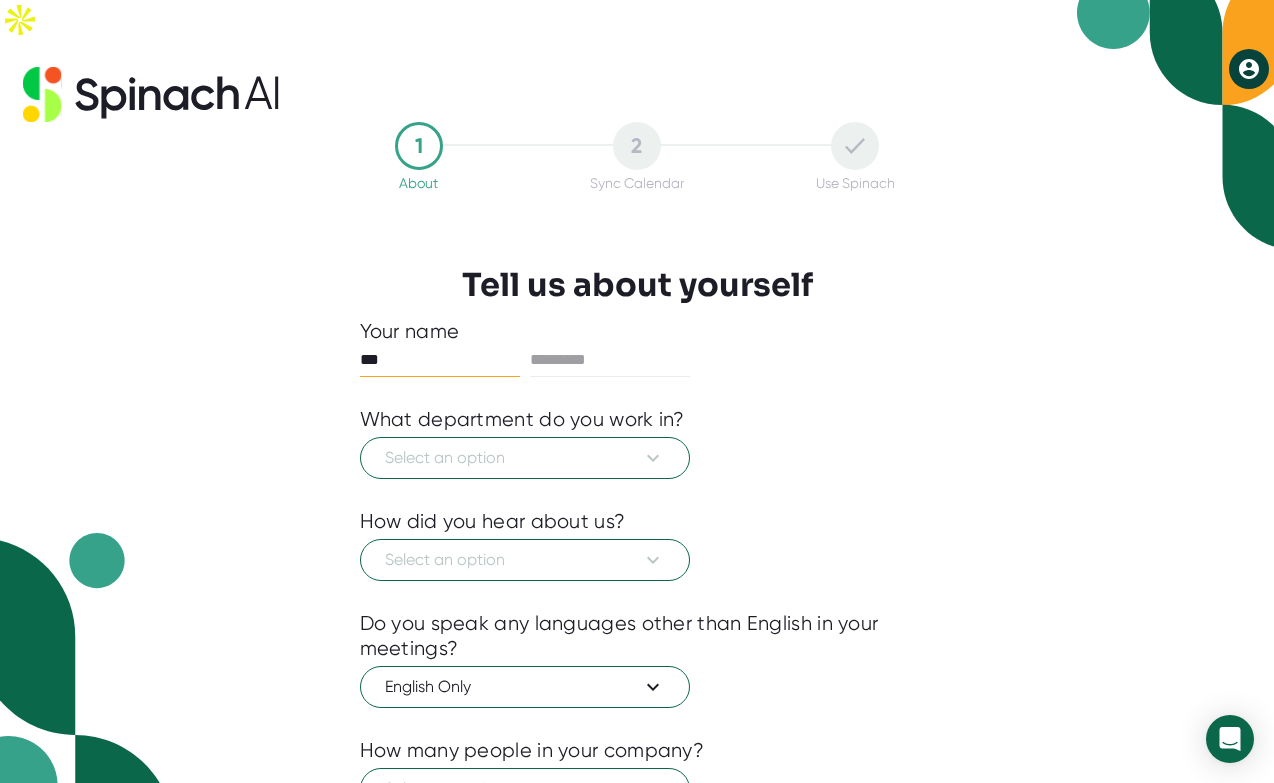 type on "***" 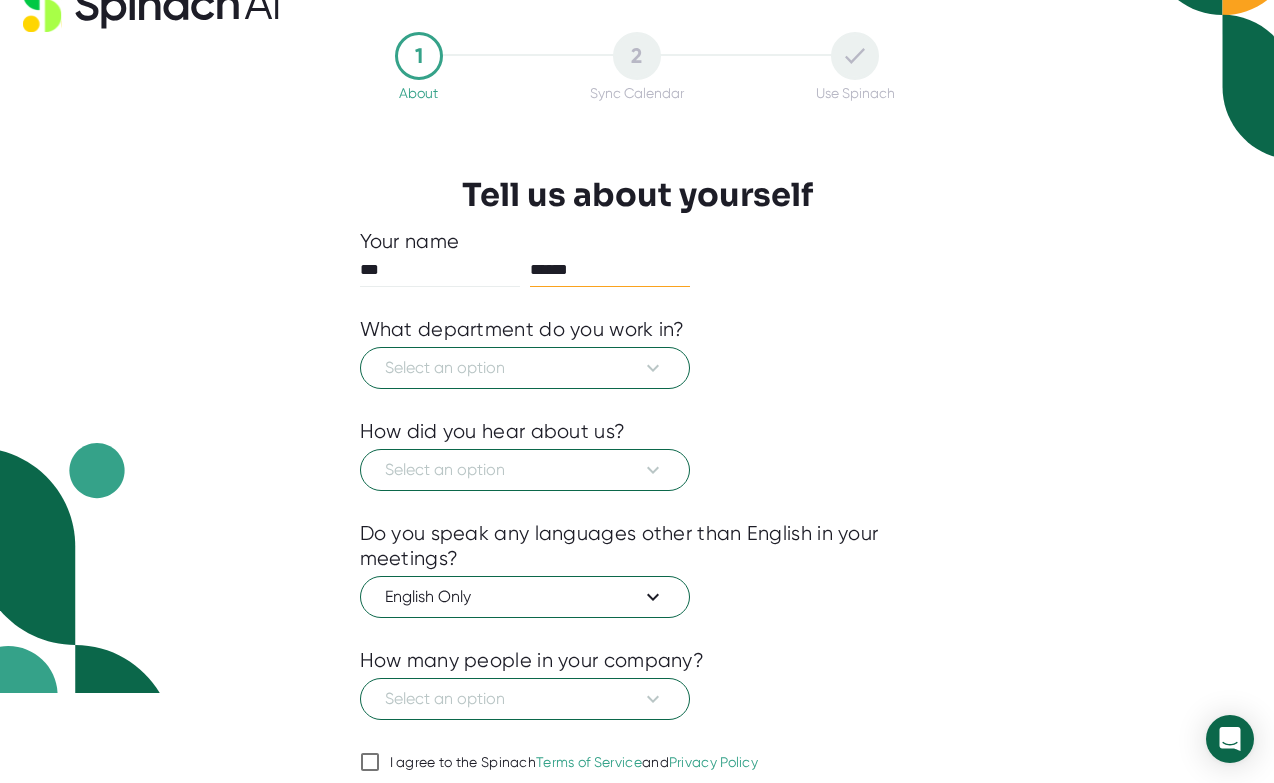 scroll, scrollTop: 124, scrollLeft: 0, axis: vertical 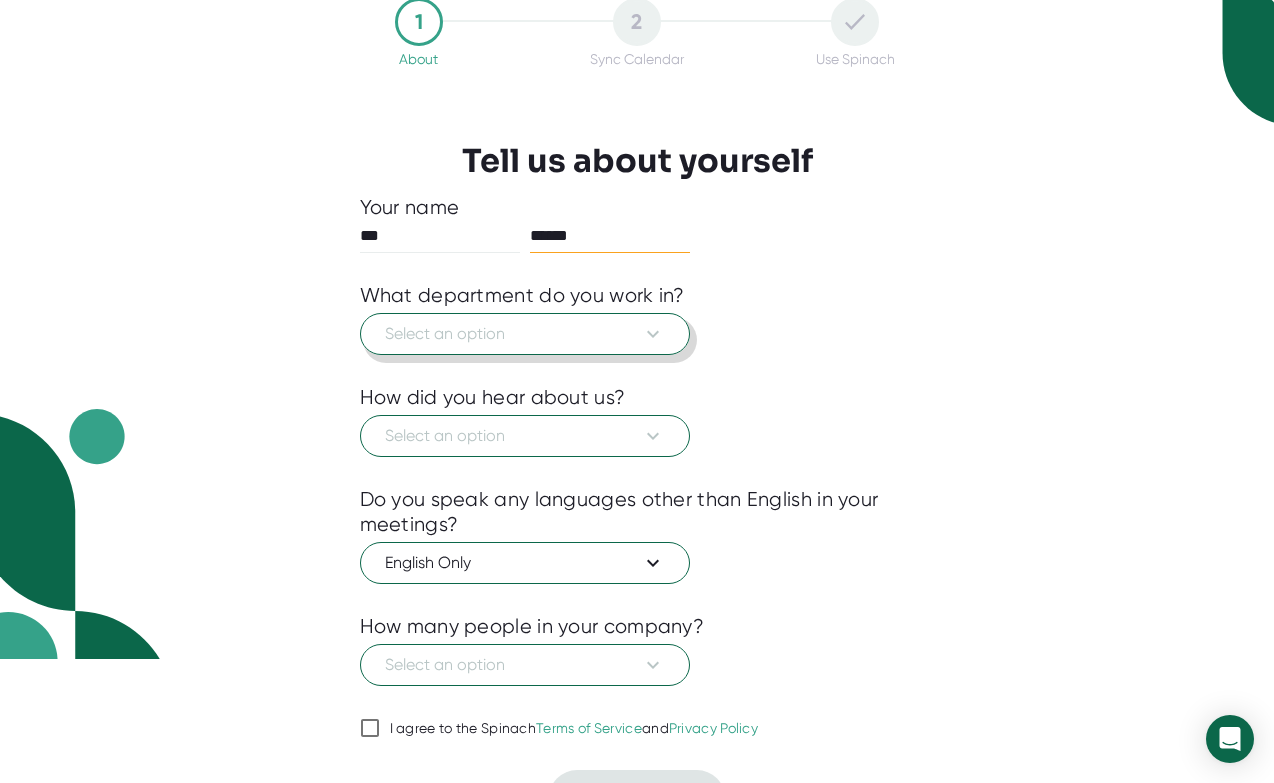 type on "******" 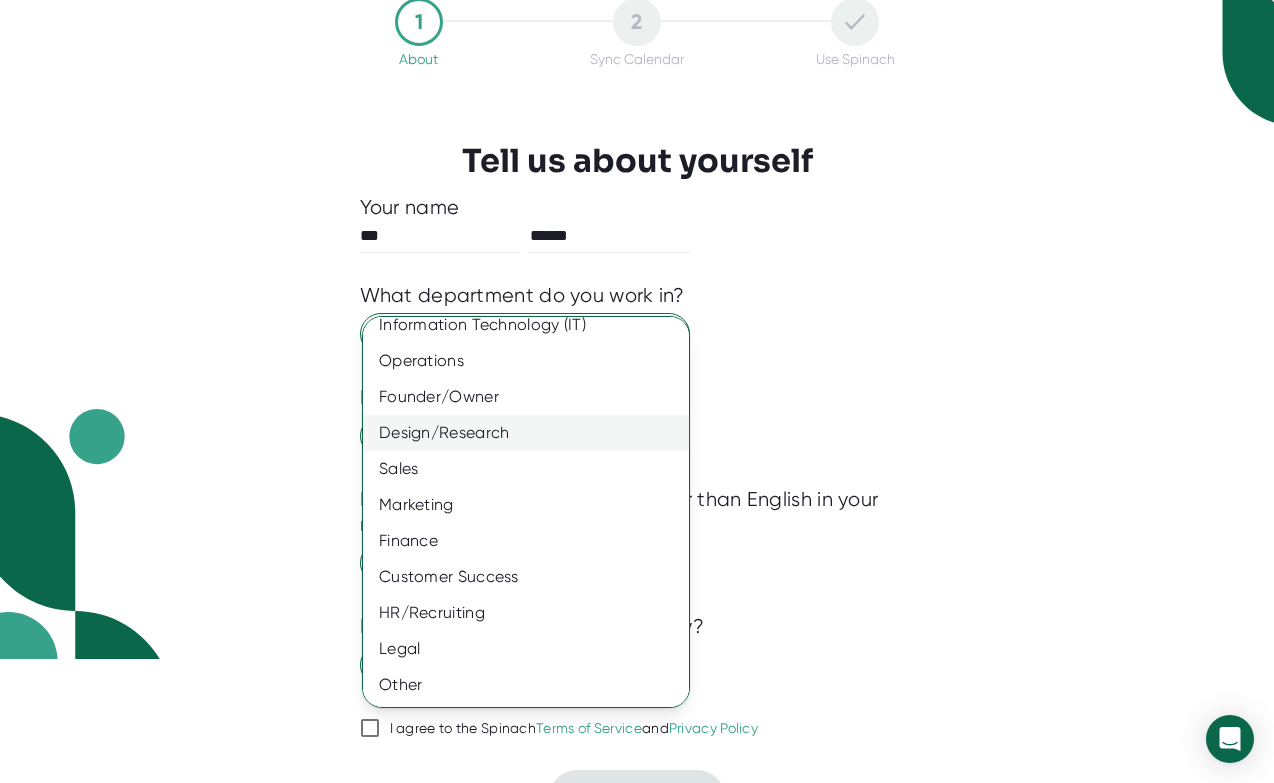 scroll, scrollTop: 0, scrollLeft: 0, axis: both 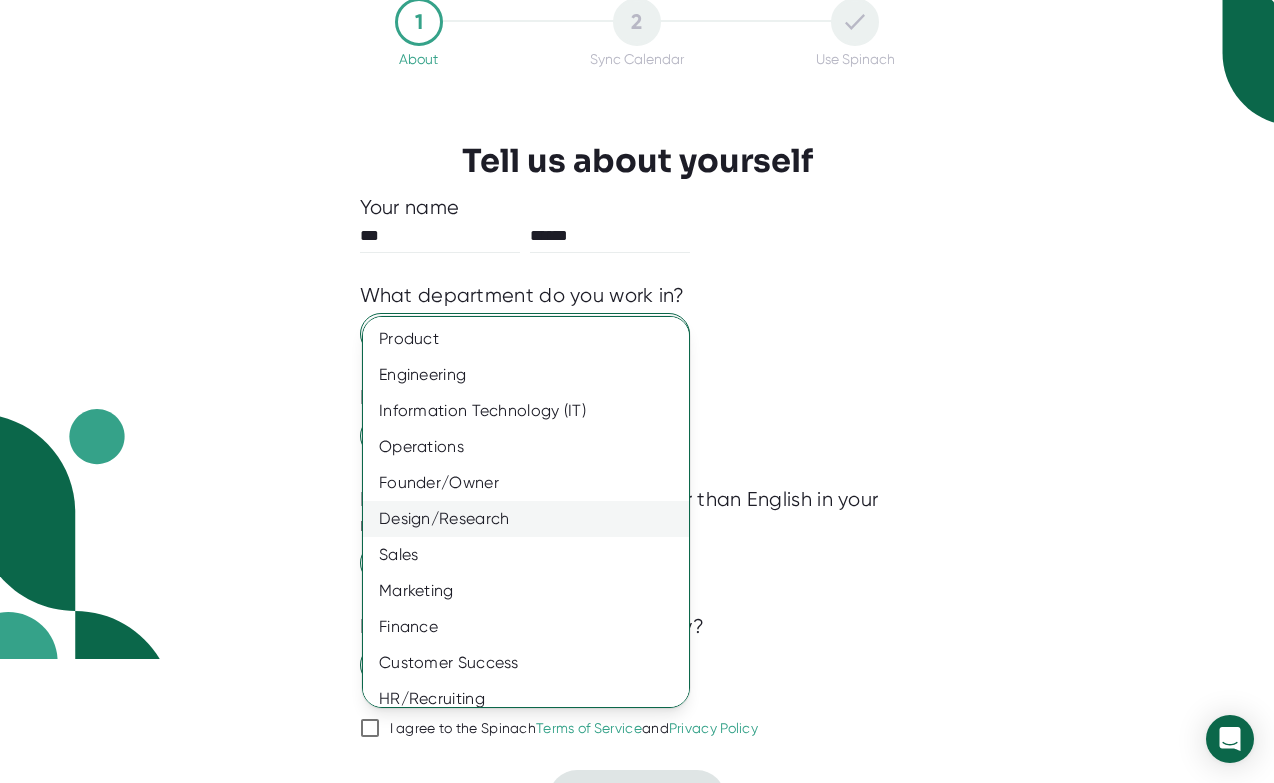 click on "Design/Research" at bounding box center (526, 519) 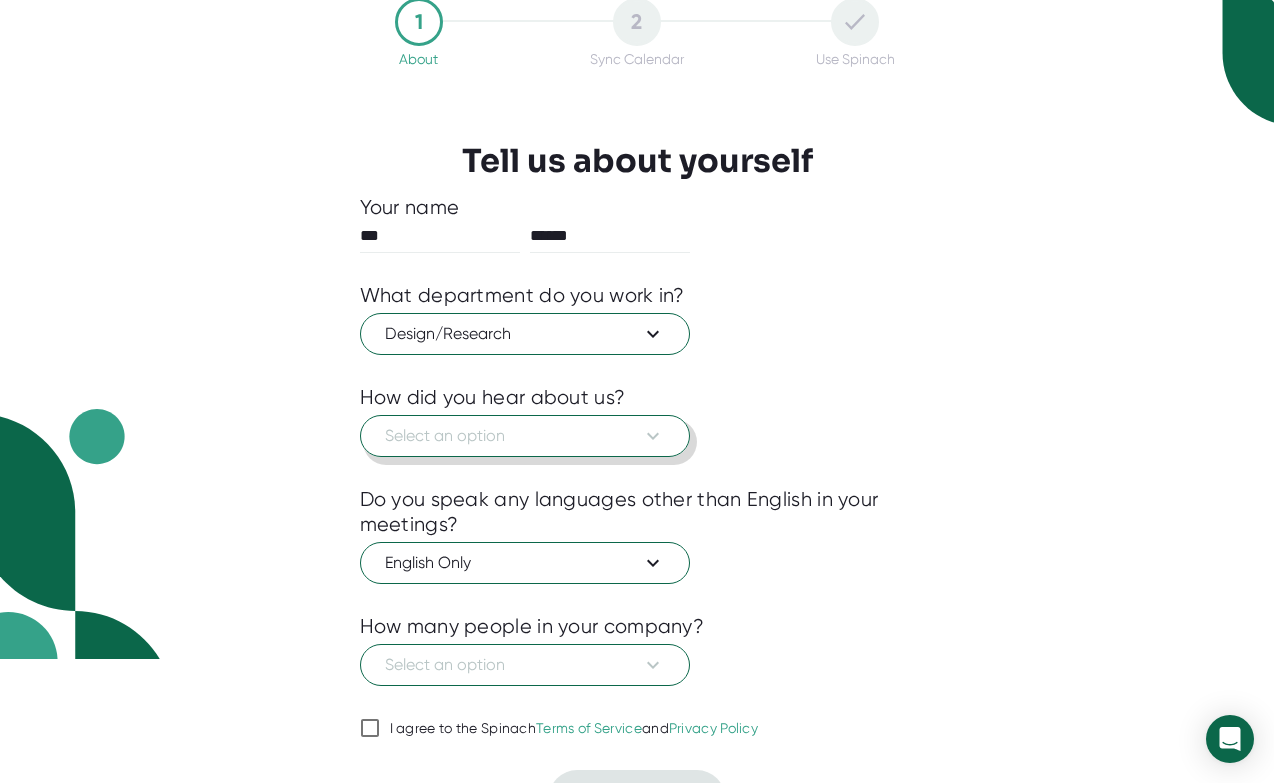 click on "Select an option" at bounding box center (525, 436) 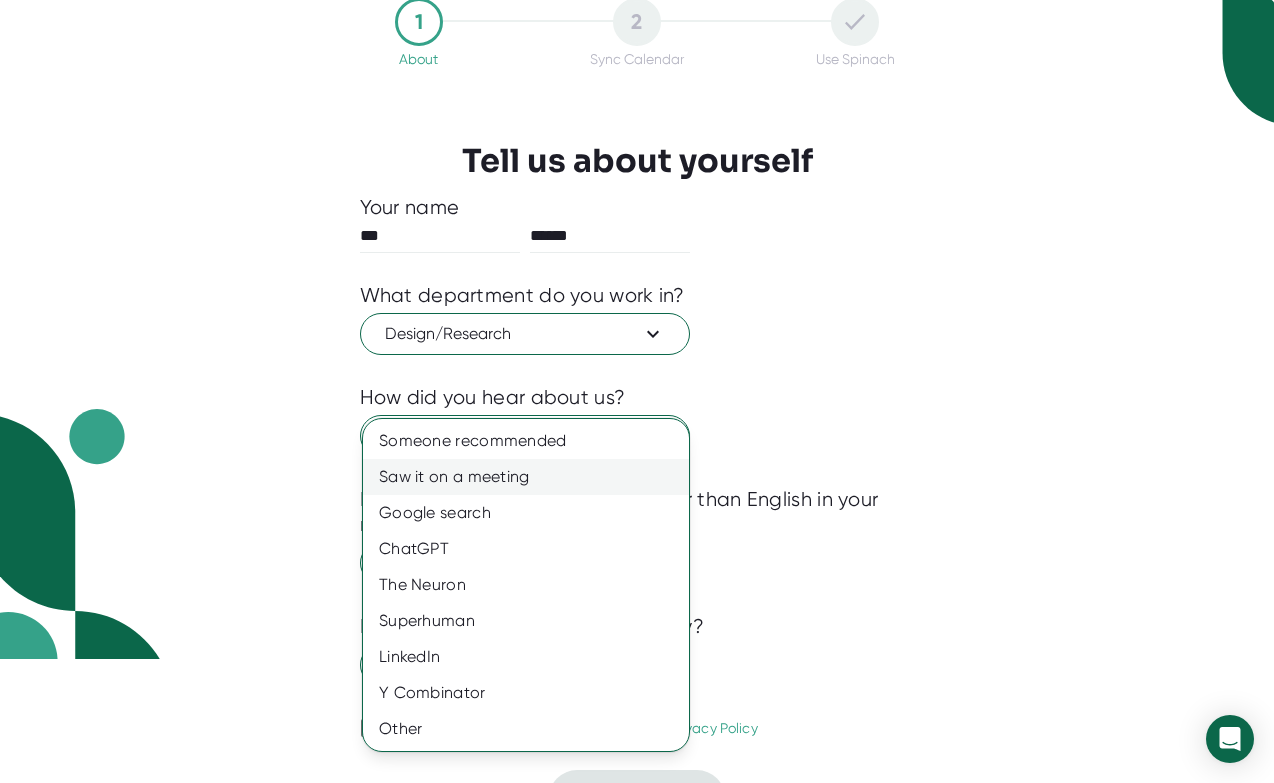 click on "Saw it on a meeting" at bounding box center [526, 477] 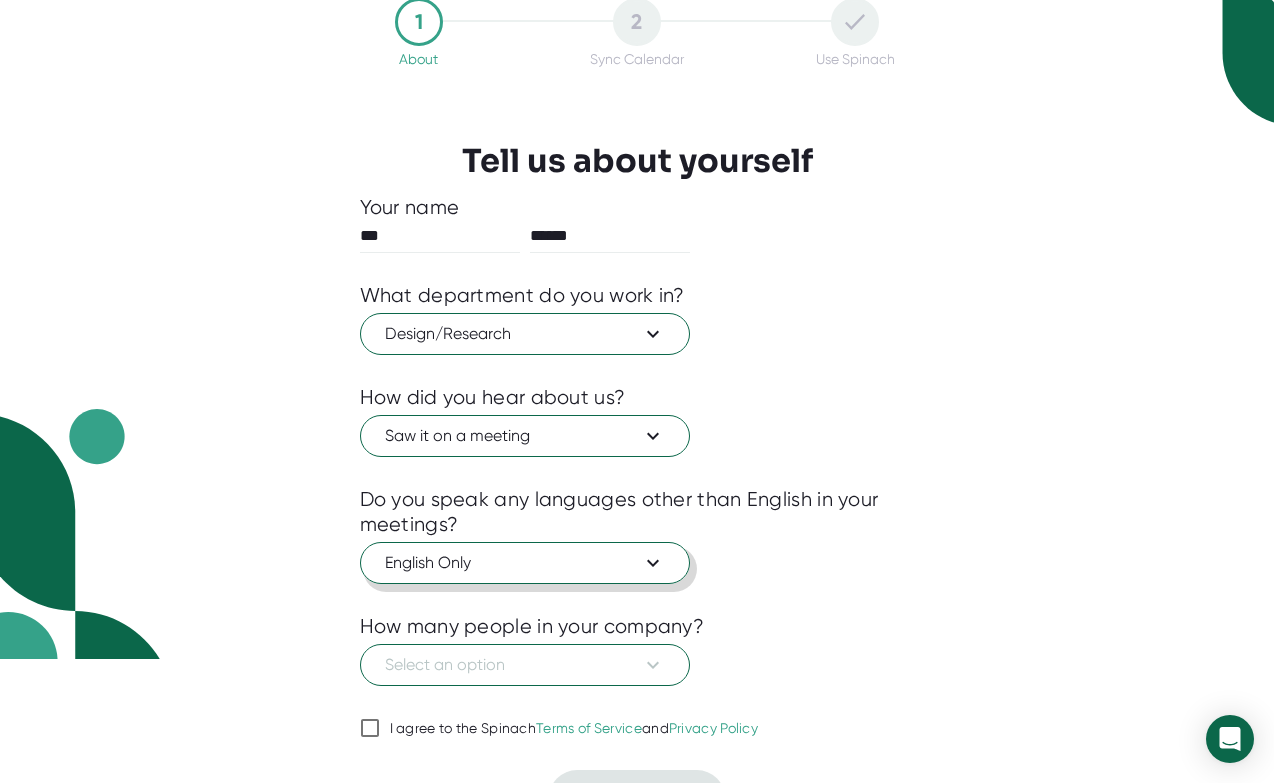 click on "English Only" at bounding box center (525, 563) 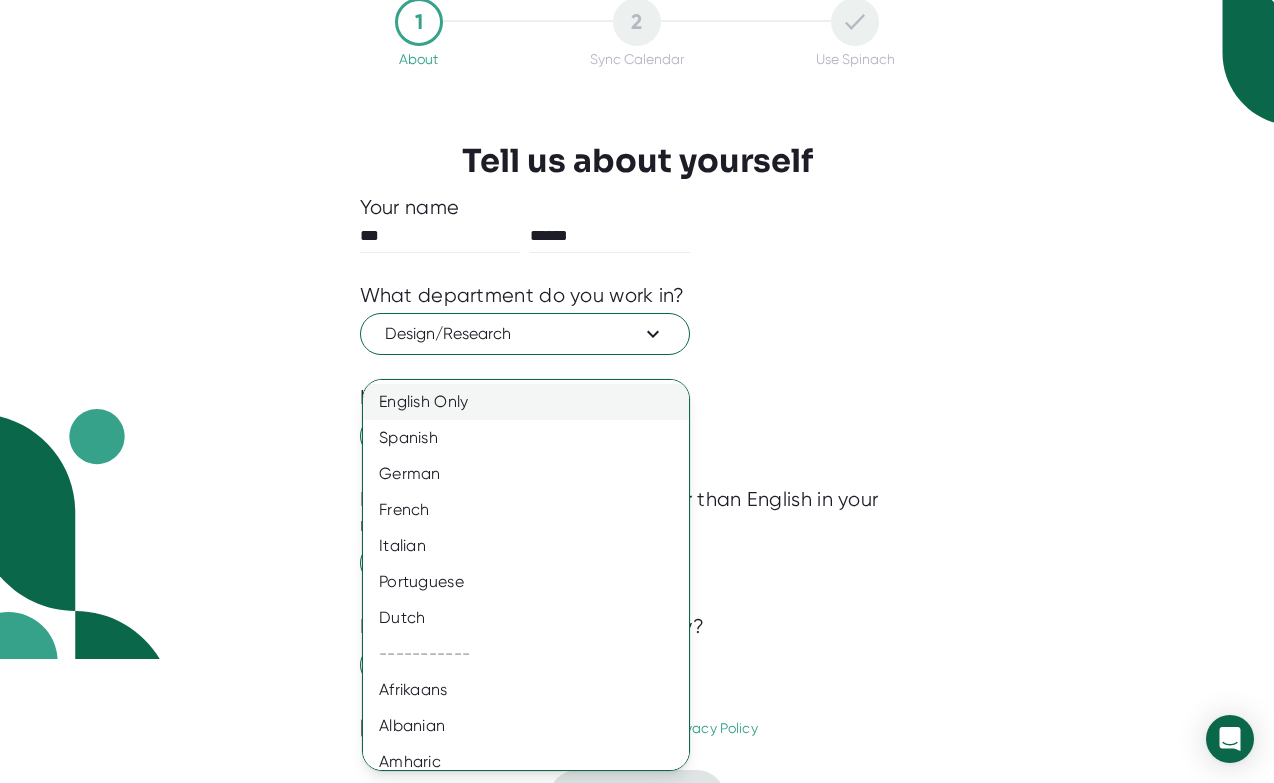 click on "English Only" at bounding box center [526, 402] 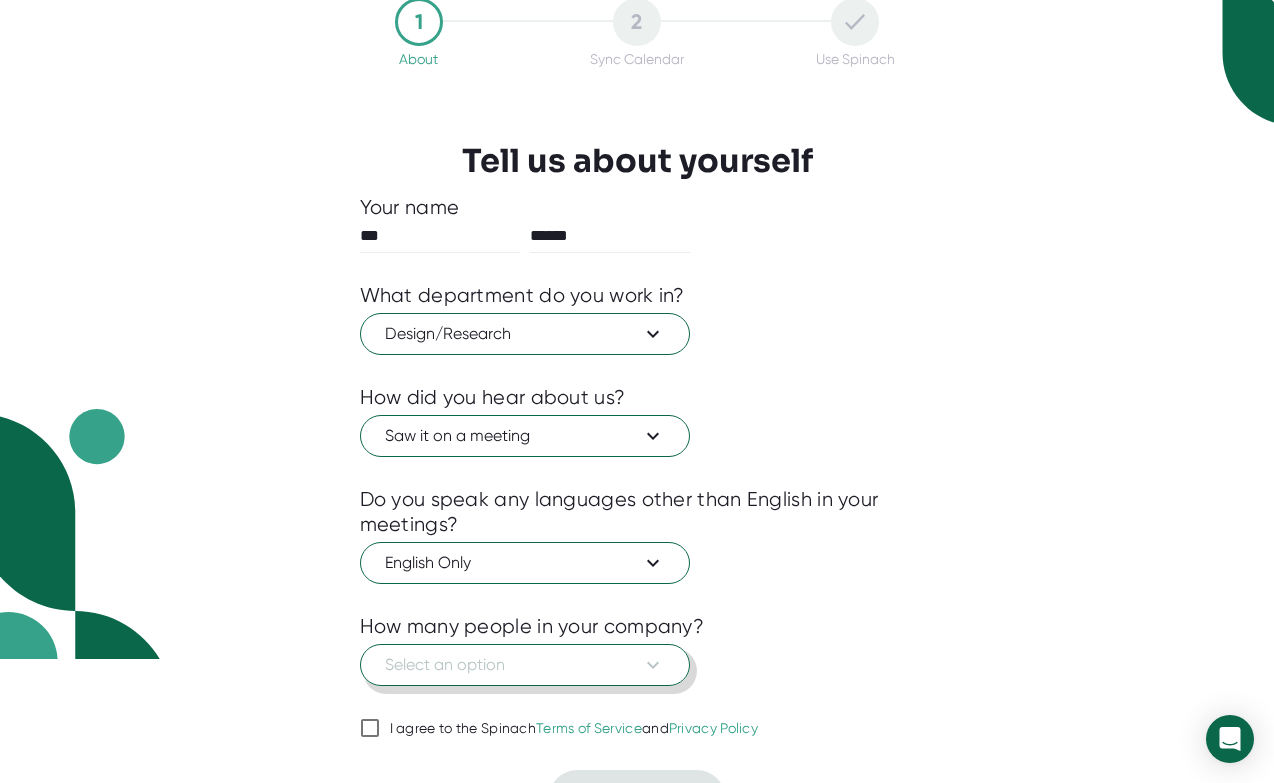 click on "Select an option" at bounding box center [525, 665] 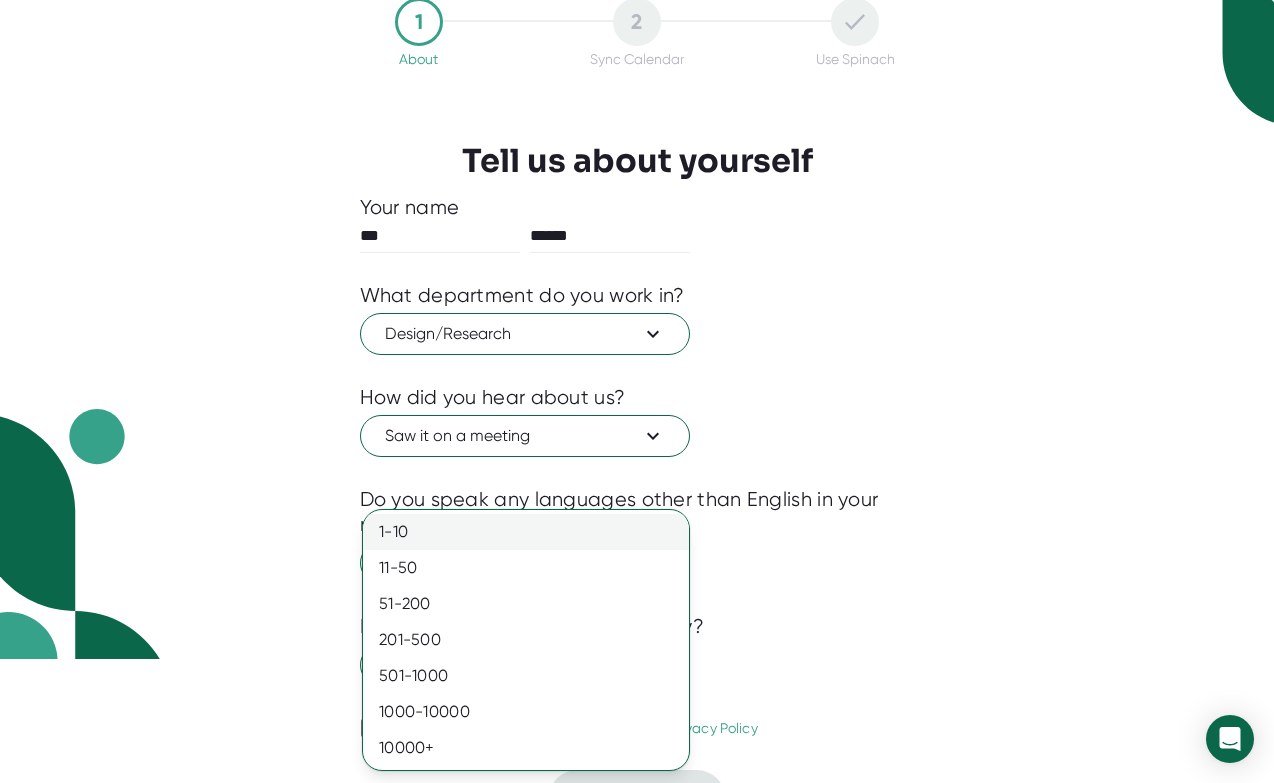 click on "1-10" at bounding box center (526, 532) 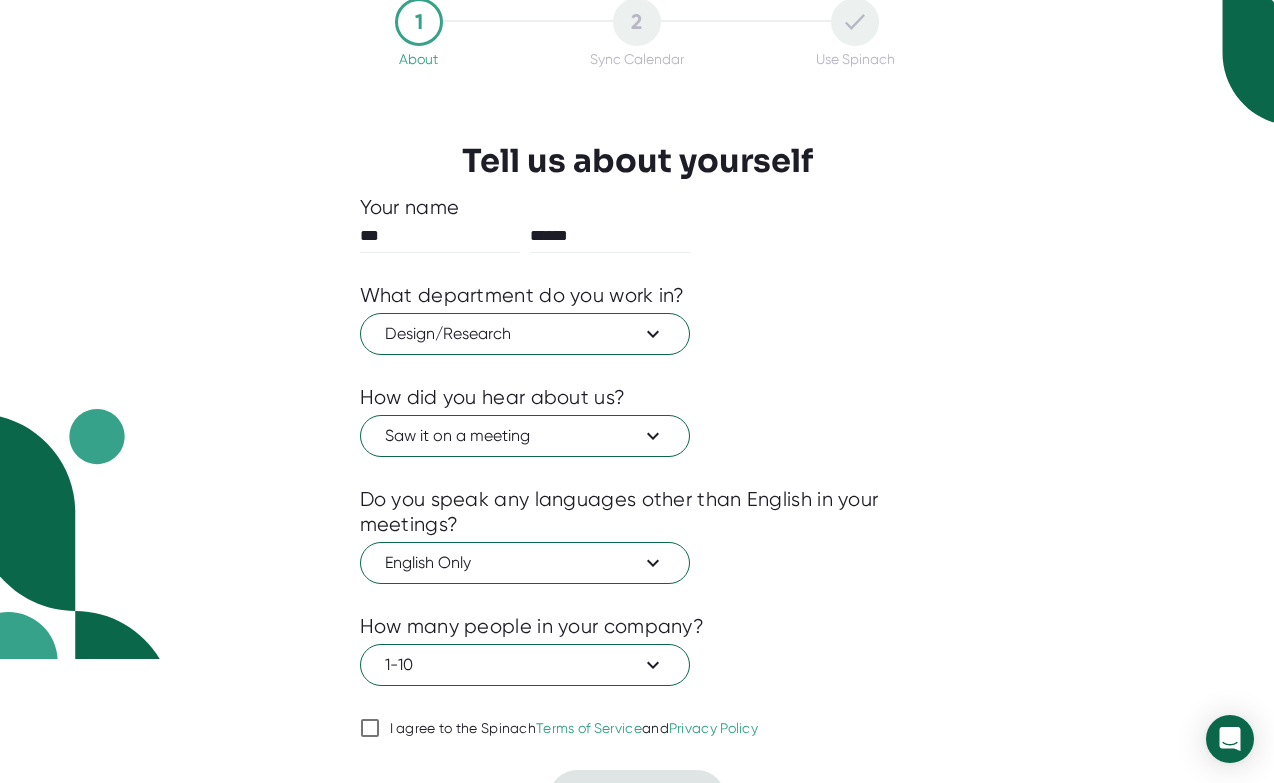 click on "I agree to the Spinach  Terms of Service  and  Privacy Policy" at bounding box center (370, 728) 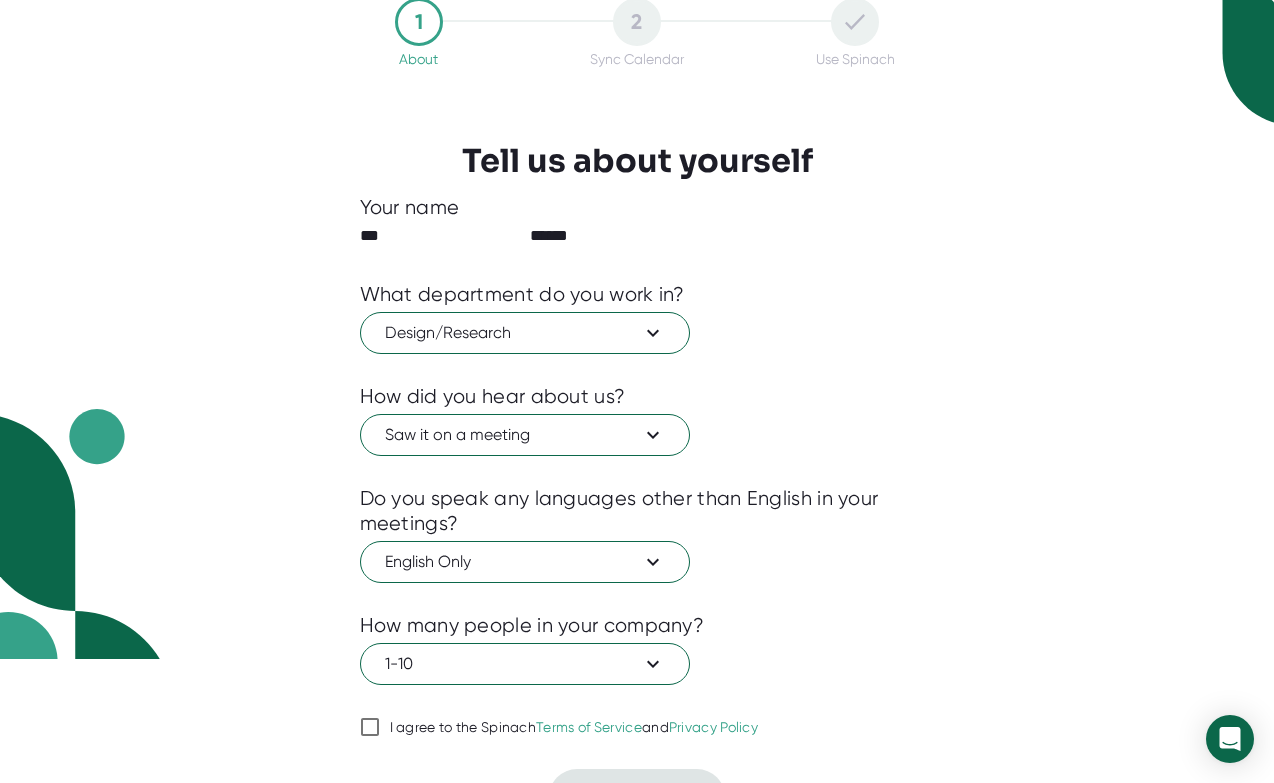 checkbox on "true" 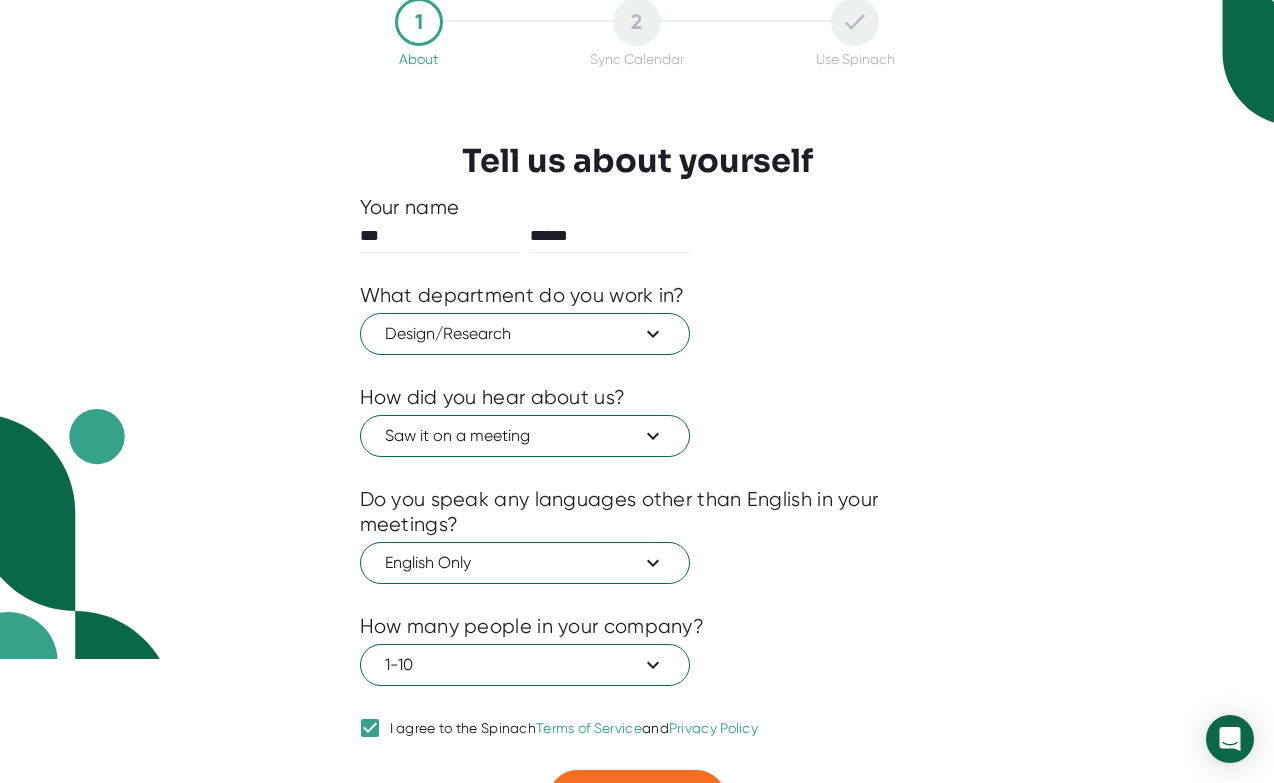 click on "Next" at bounding box center (637, 798) 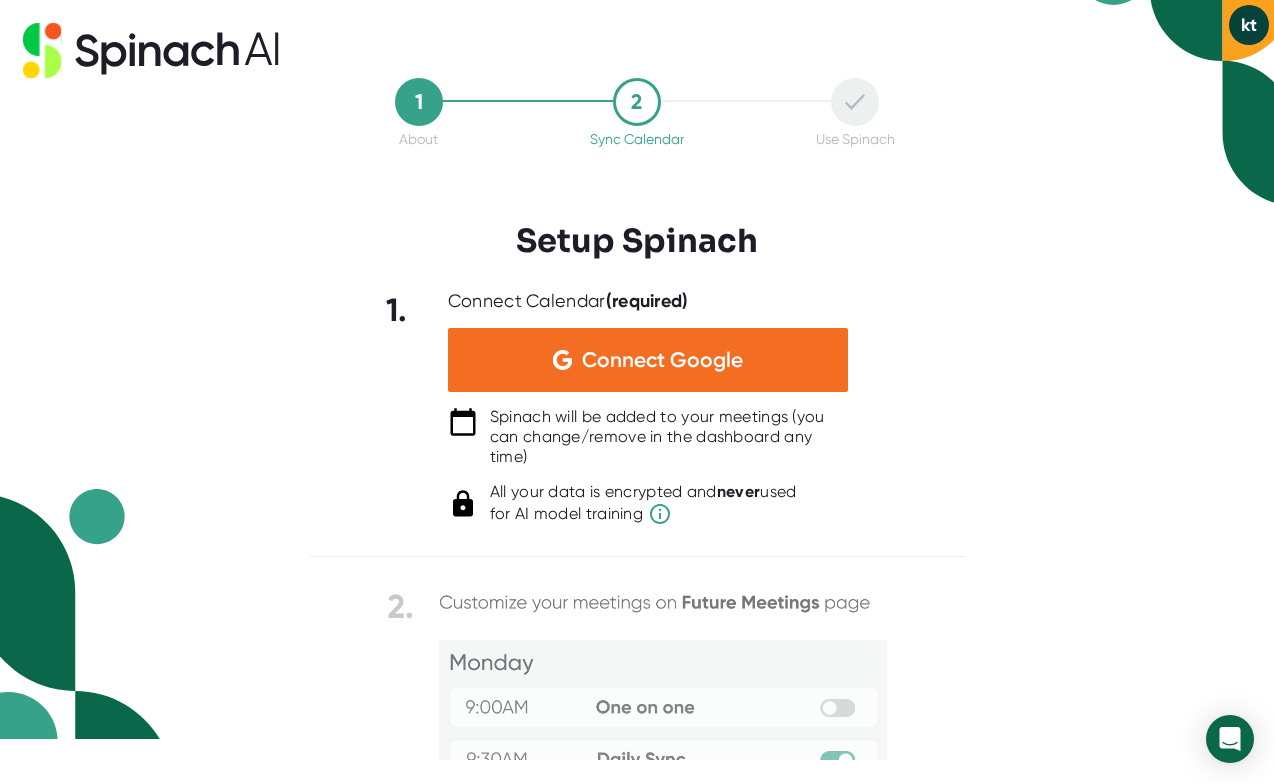 scroll, scrollTop: 0, scrollLeft: 0, axis: both 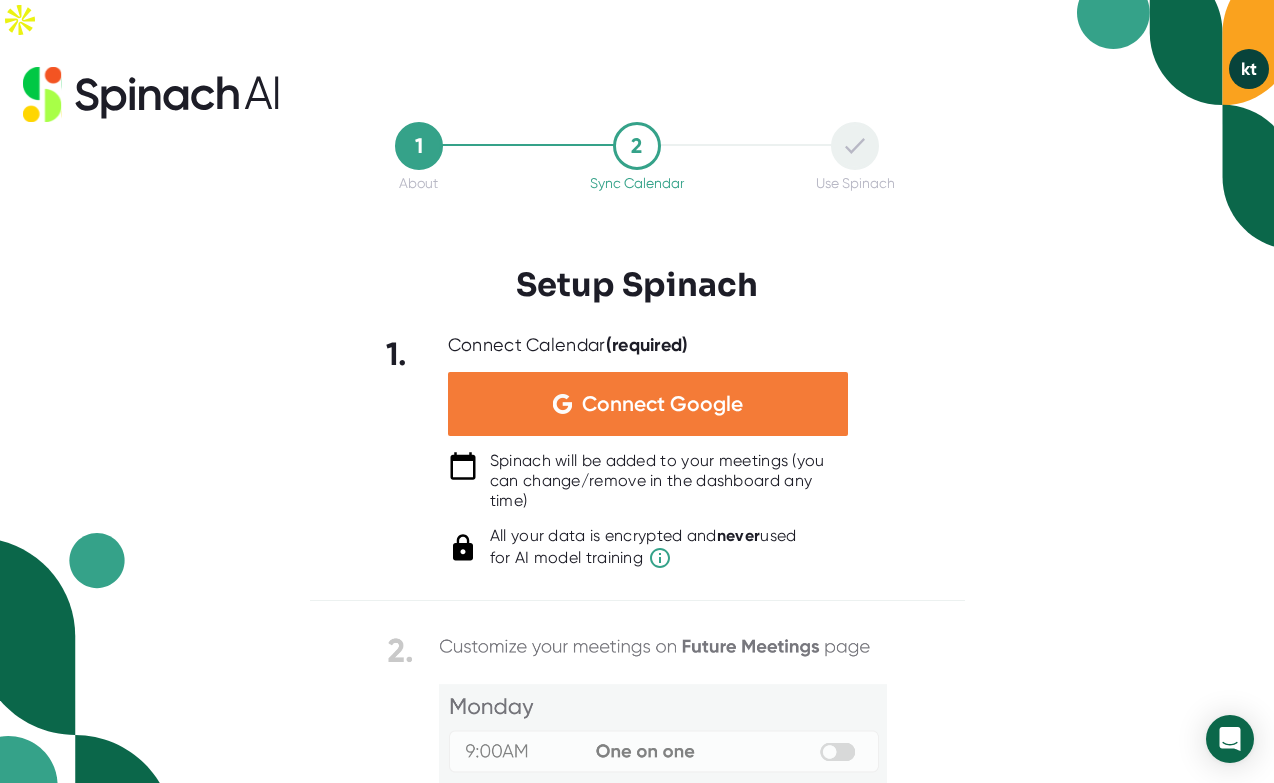 click on "Connect Google" at bounding box center [648, 404] 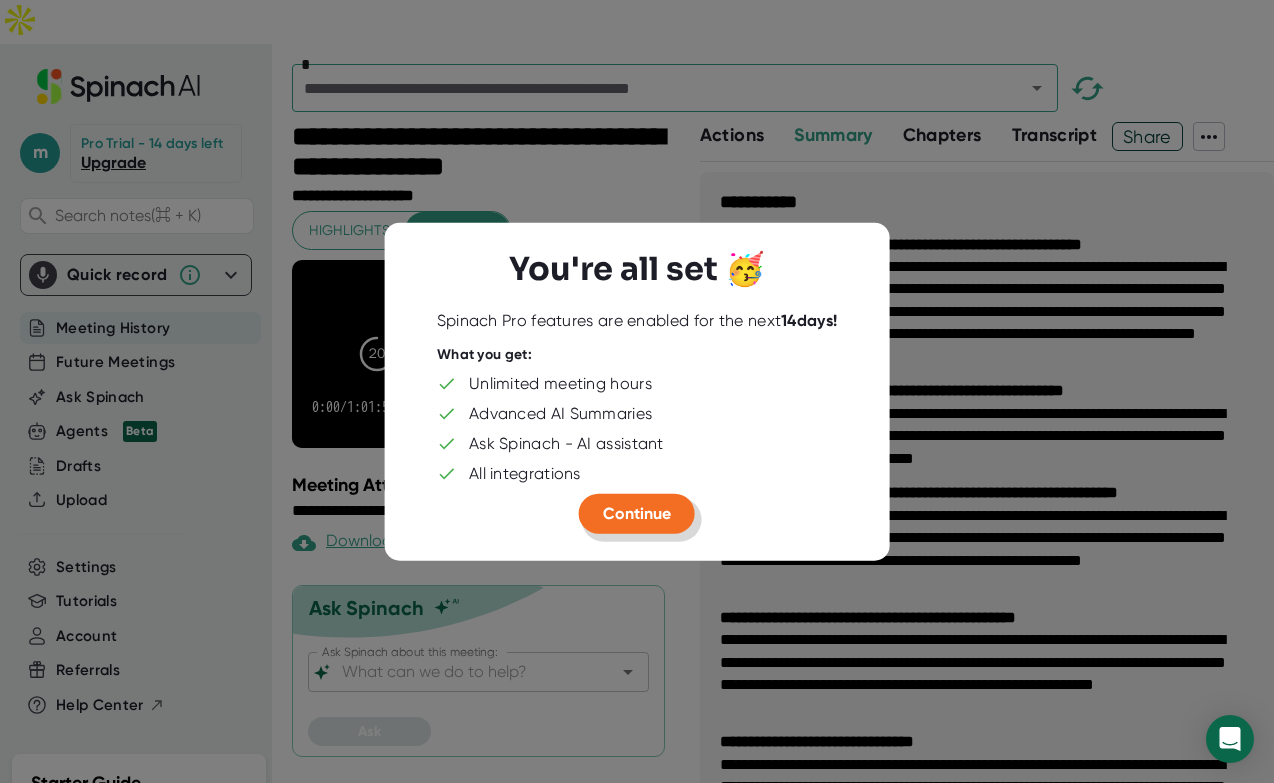 click on "Continue" at bounding box center (637, 512) 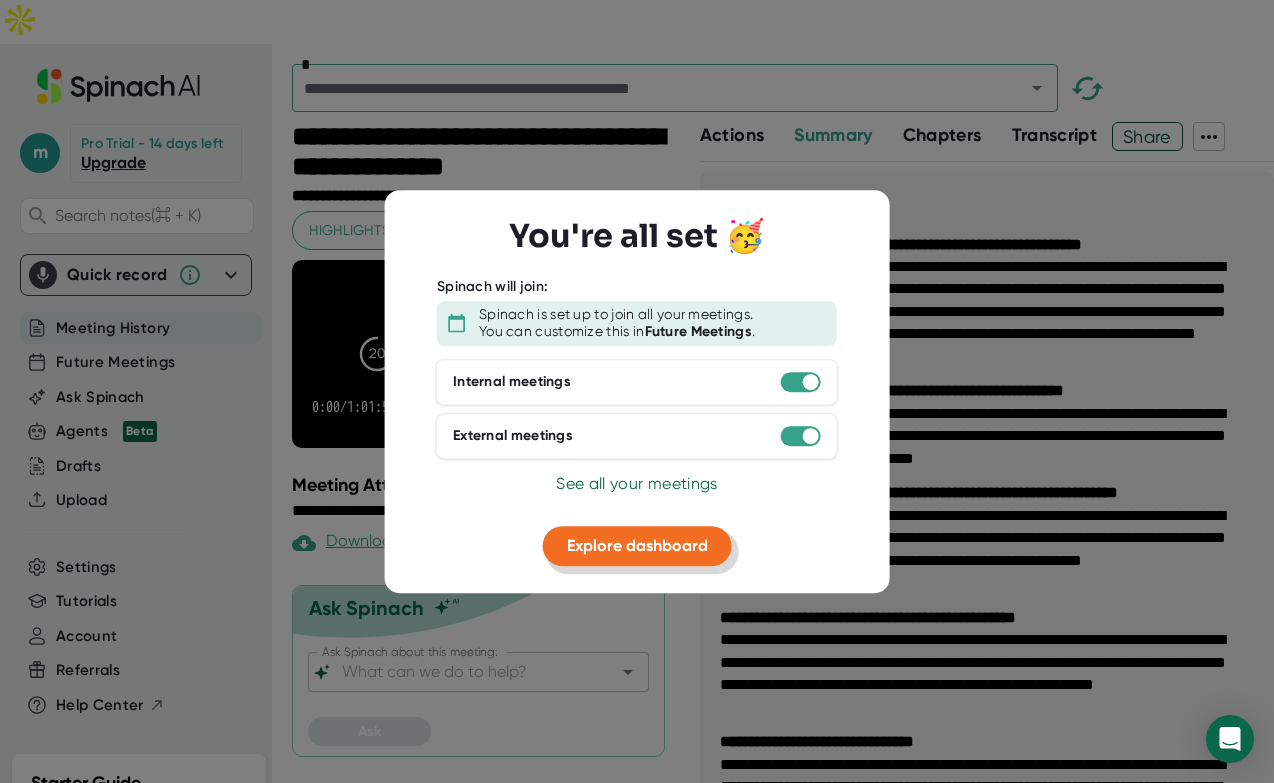 click on "Explore dashboard" at bounding box center [637, 545] 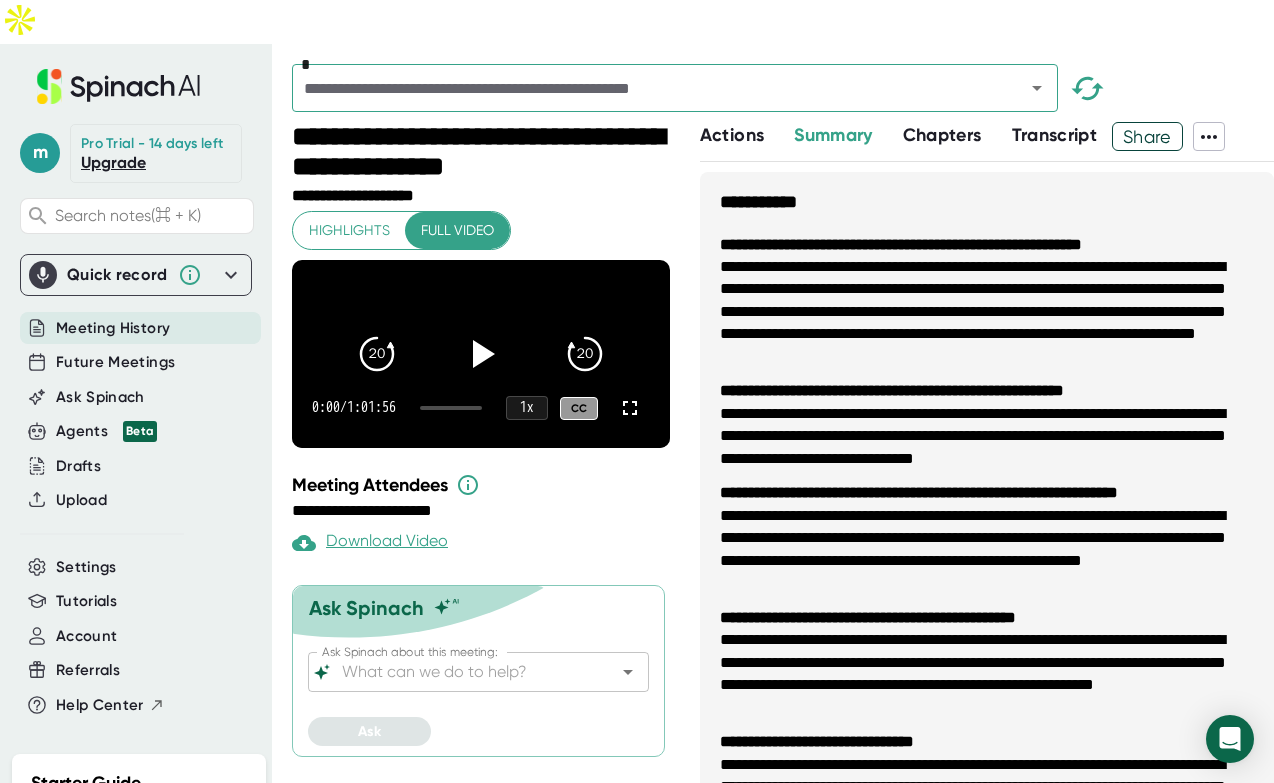 click on "Transcript" at bounding box center [1055, 135] 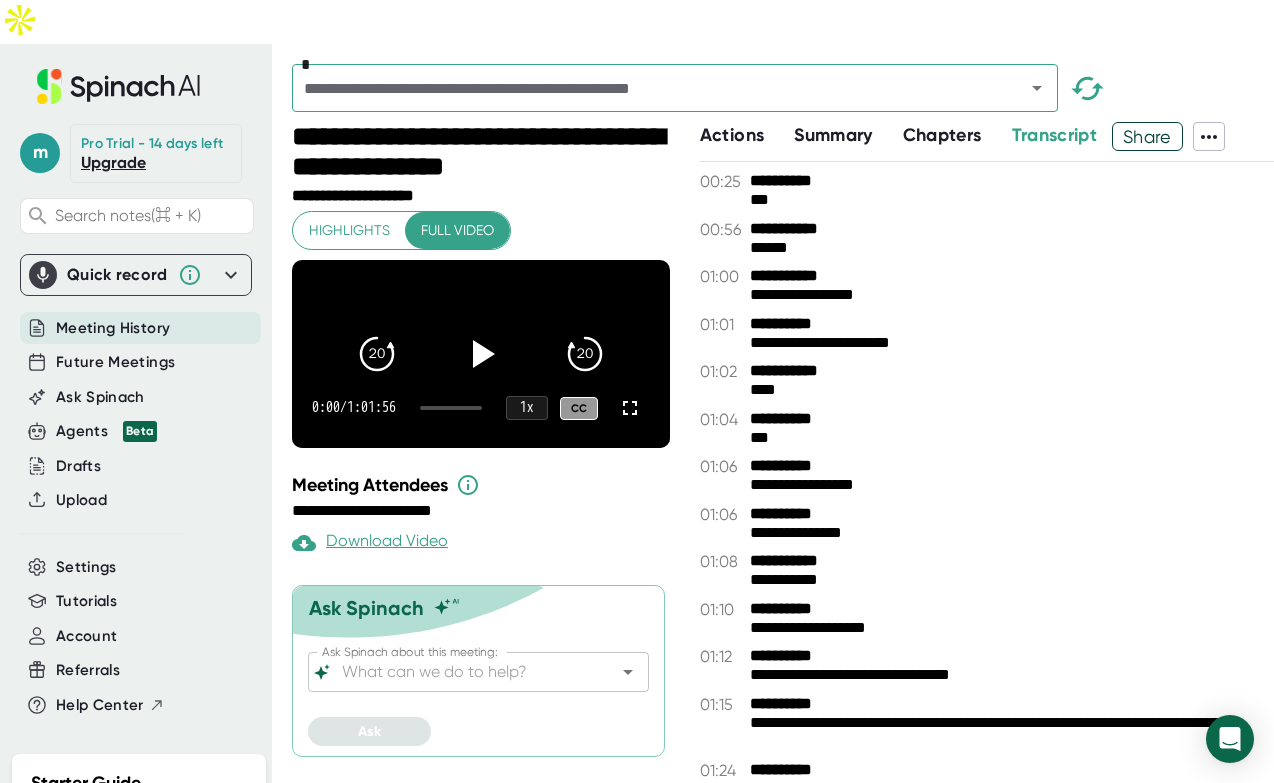 click 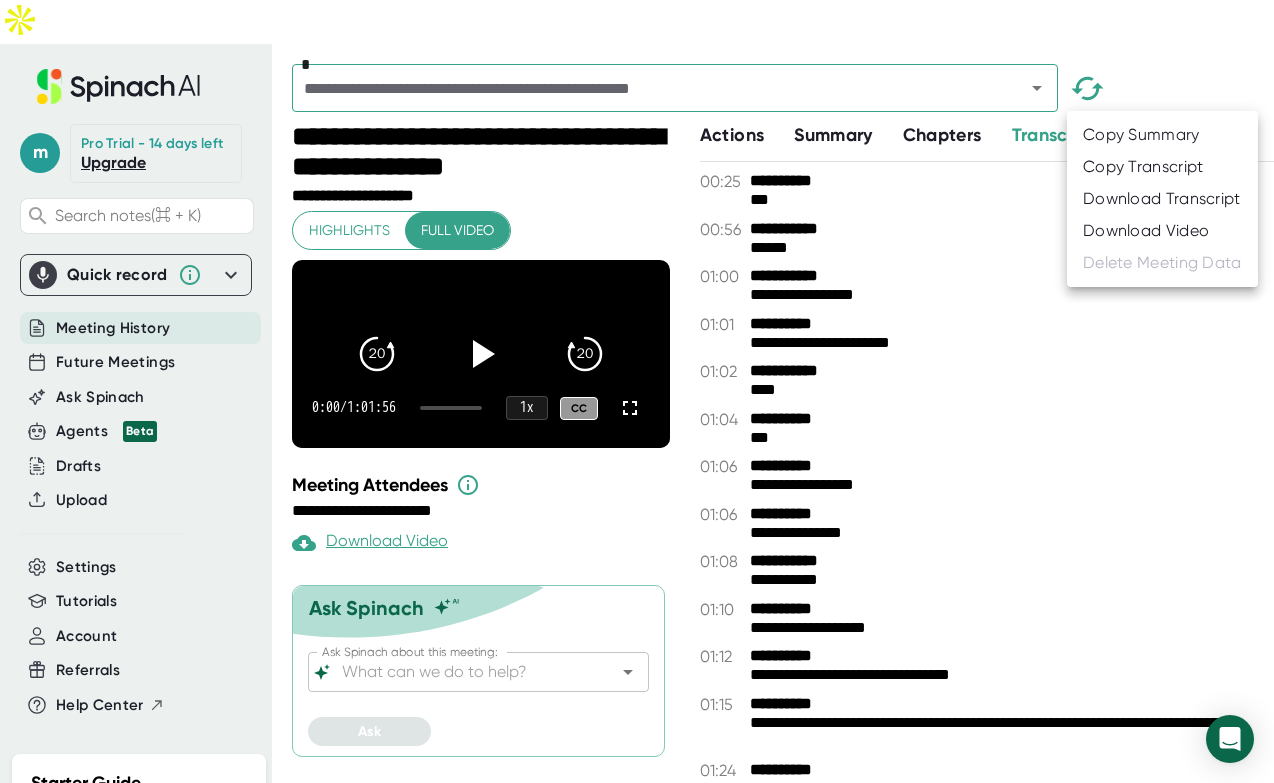 click on "Download Transcript" at bounding box center (1162, 199) 